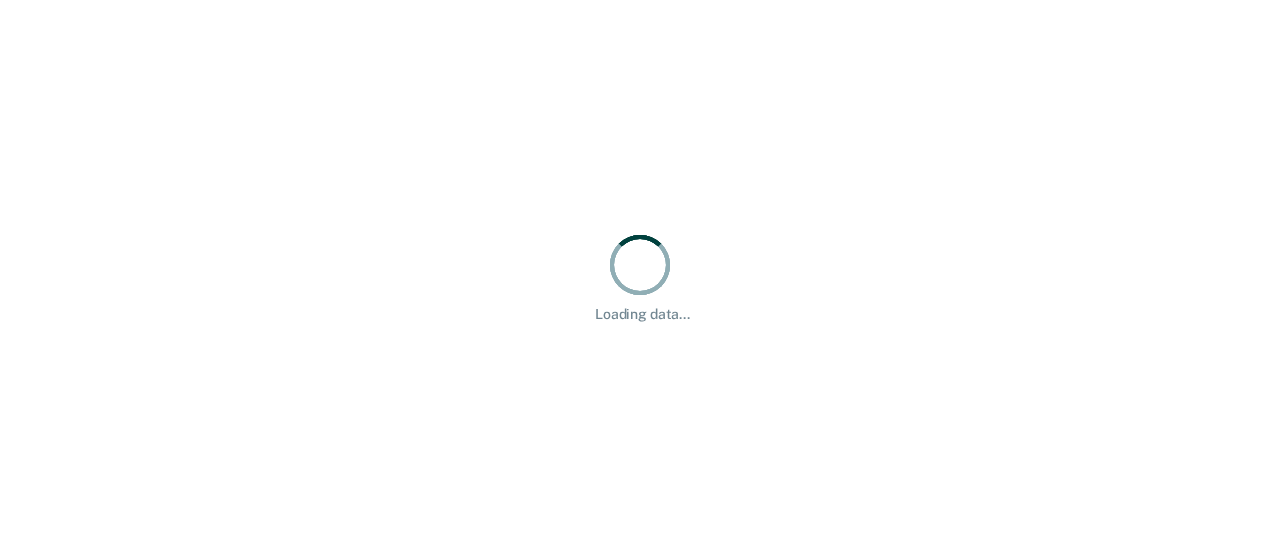 scroll, scrollTop: 0, scrollLeft: 0, axis: both 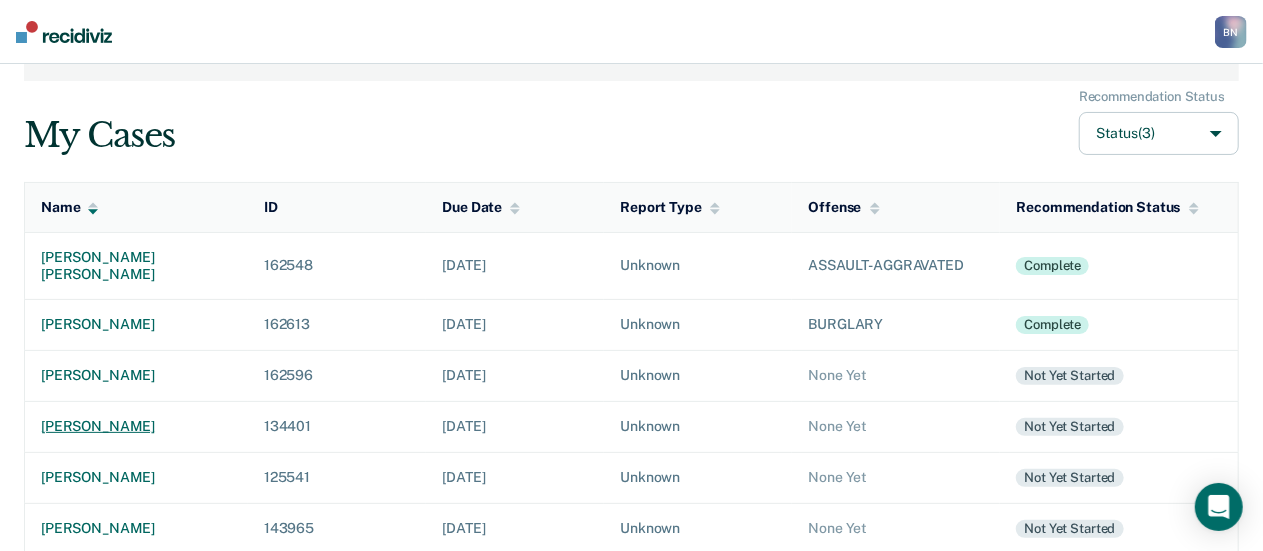 click on "[PERSON_NAME]" at bounding box center (136, 426) 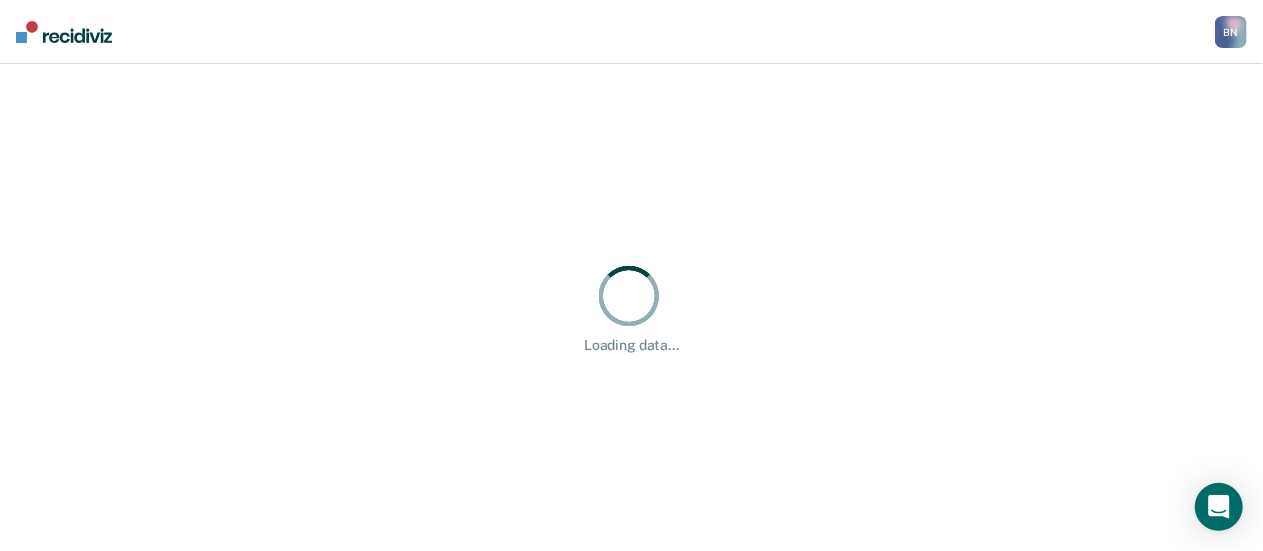 scroll, scrollTop: 0, scrollLeft: 0, axis: both 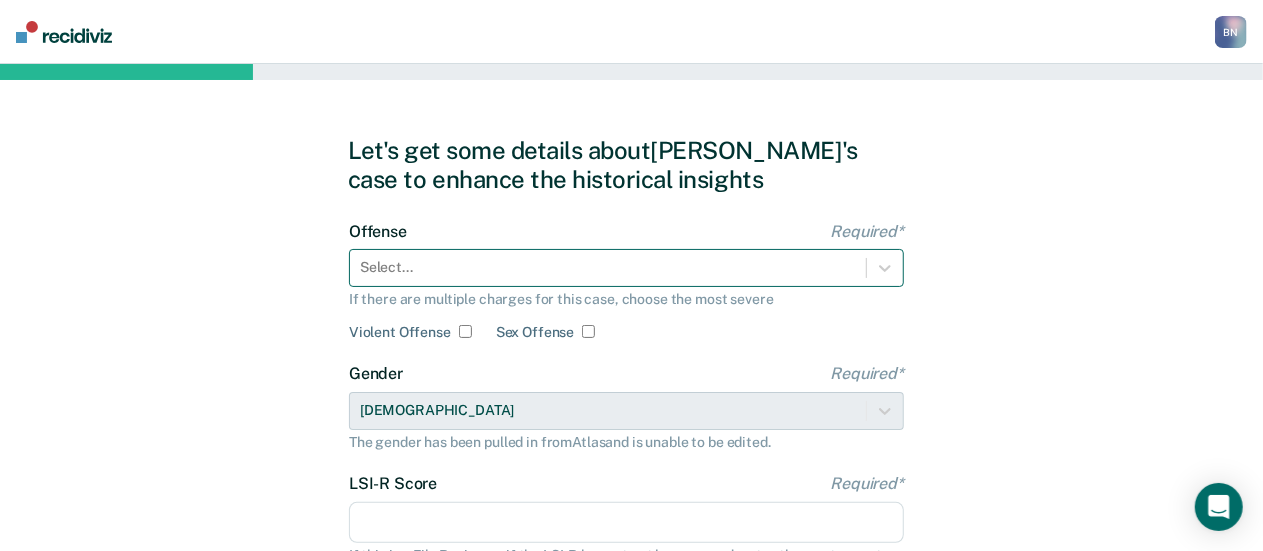 click on "Select..." at bounding box center [626, 268] 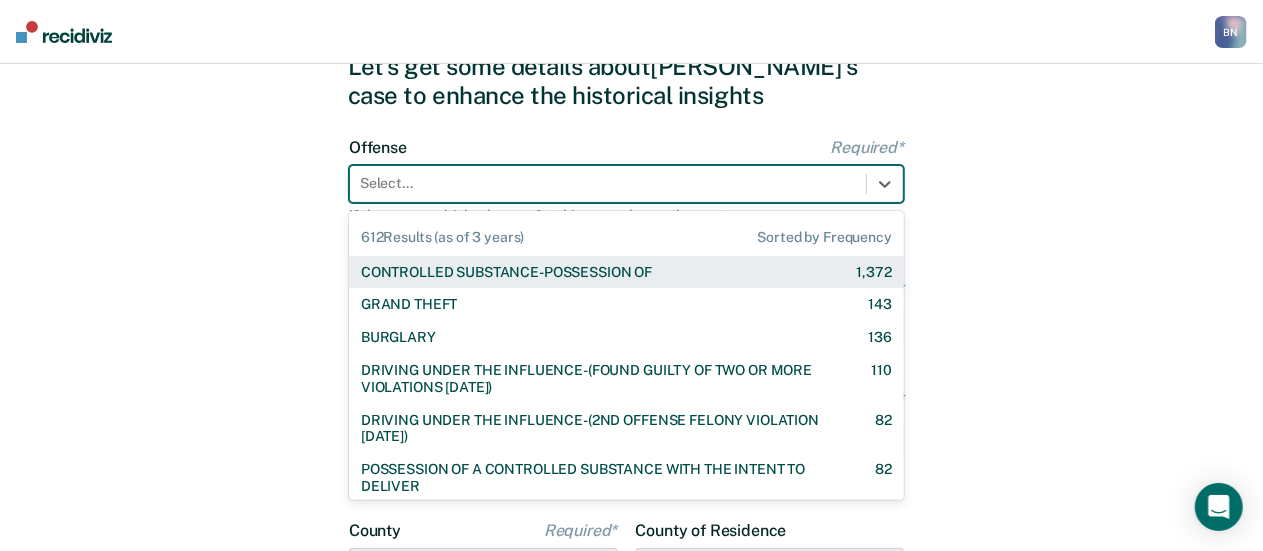 scroll, scrollTop: 92, scrollLeft: 0, axis: vertical 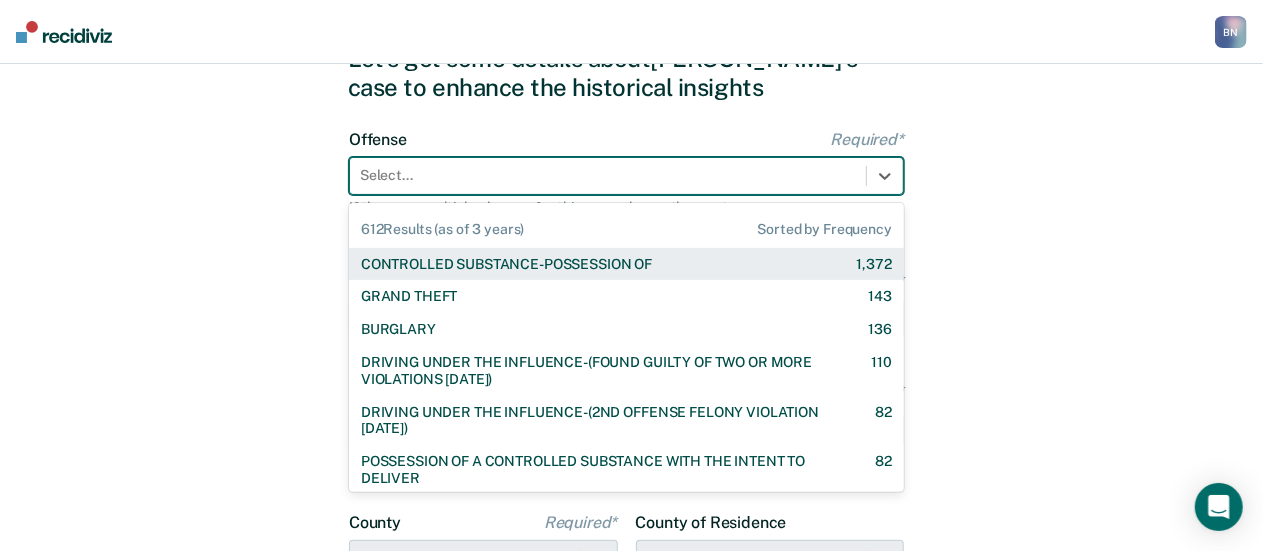 click on "CONTROLLED SUBSTANCE-POSSESSION OF" at bounding box center [506, 264] 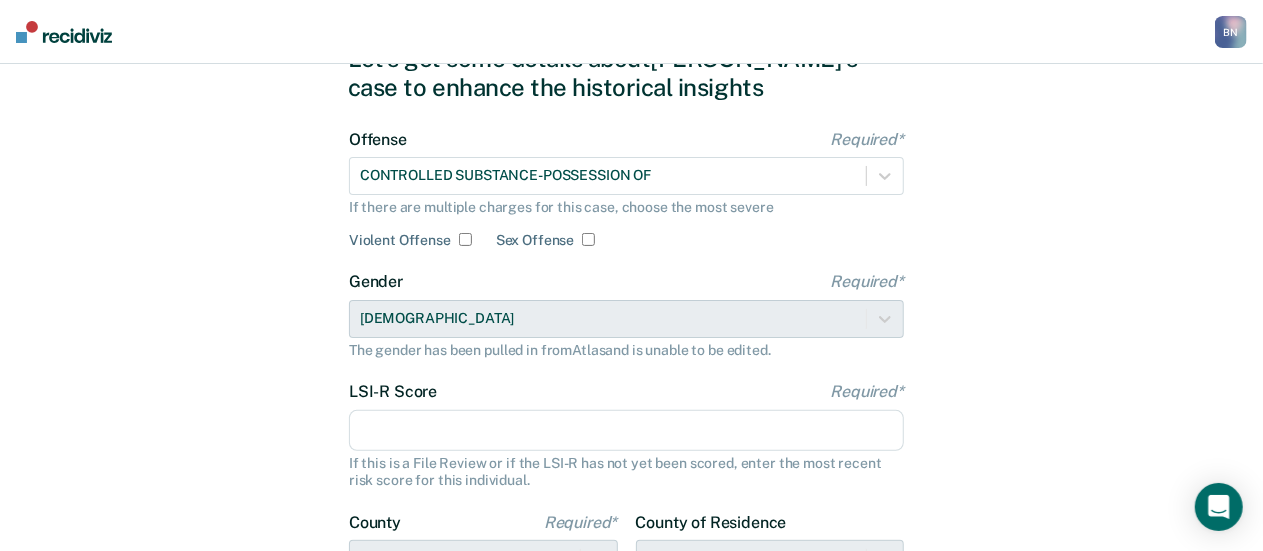 click on "LSI-R Score  Required*" at bounding box center [626, 431] 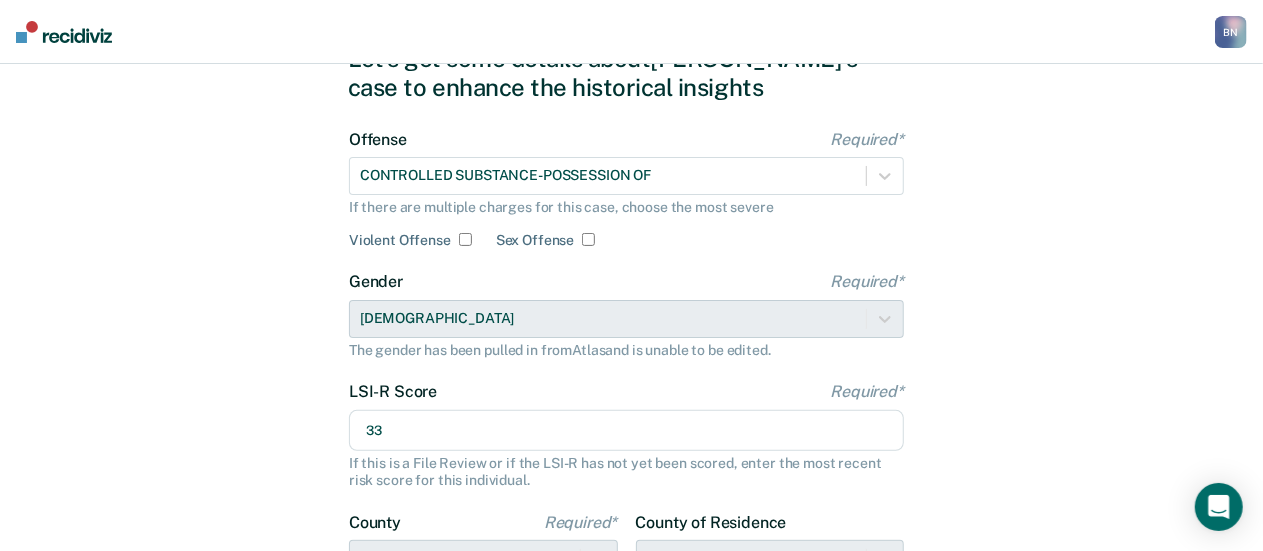 type on "33" 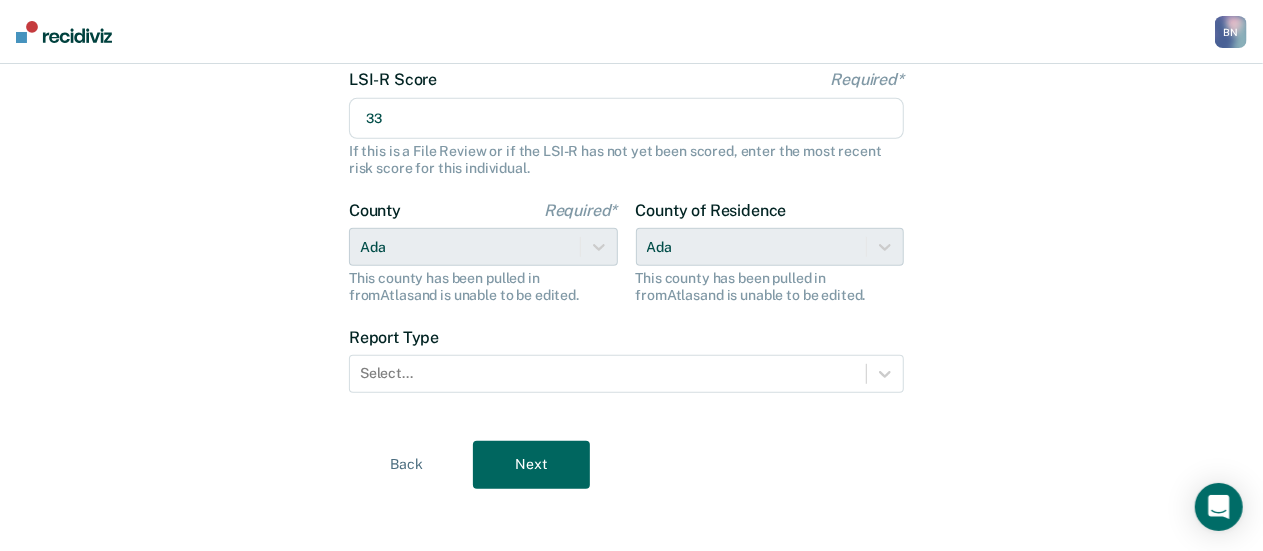 scroll, scrollTop: 412, scrollLeft: 0, axis: vertical 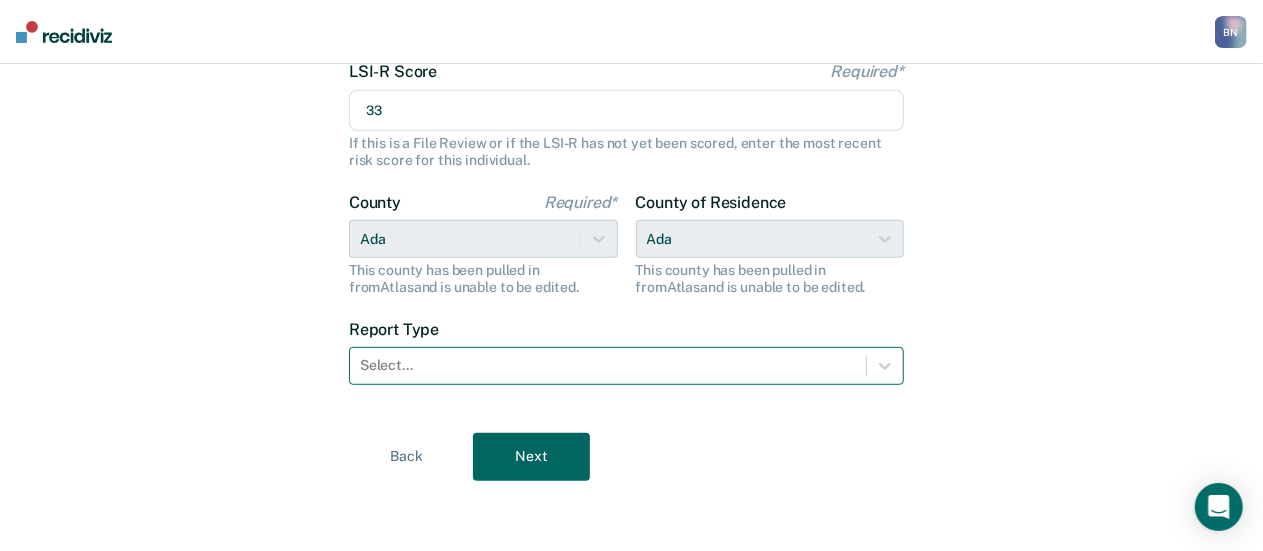 click at bounding box center (608, 365) 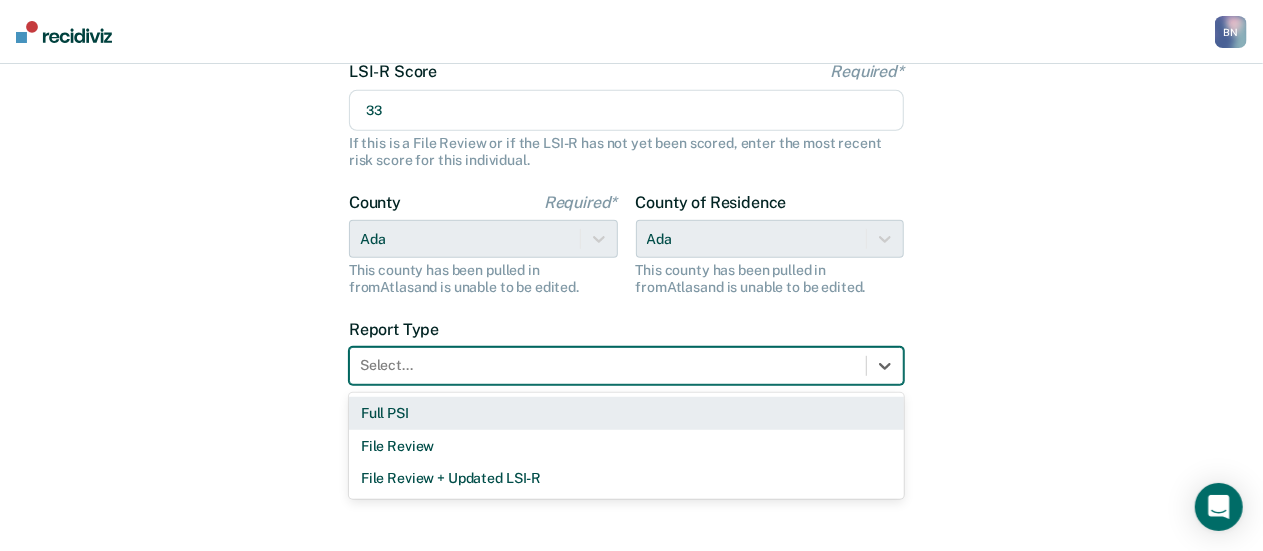 click on "Full PSI" at bounding box center (626, 413) 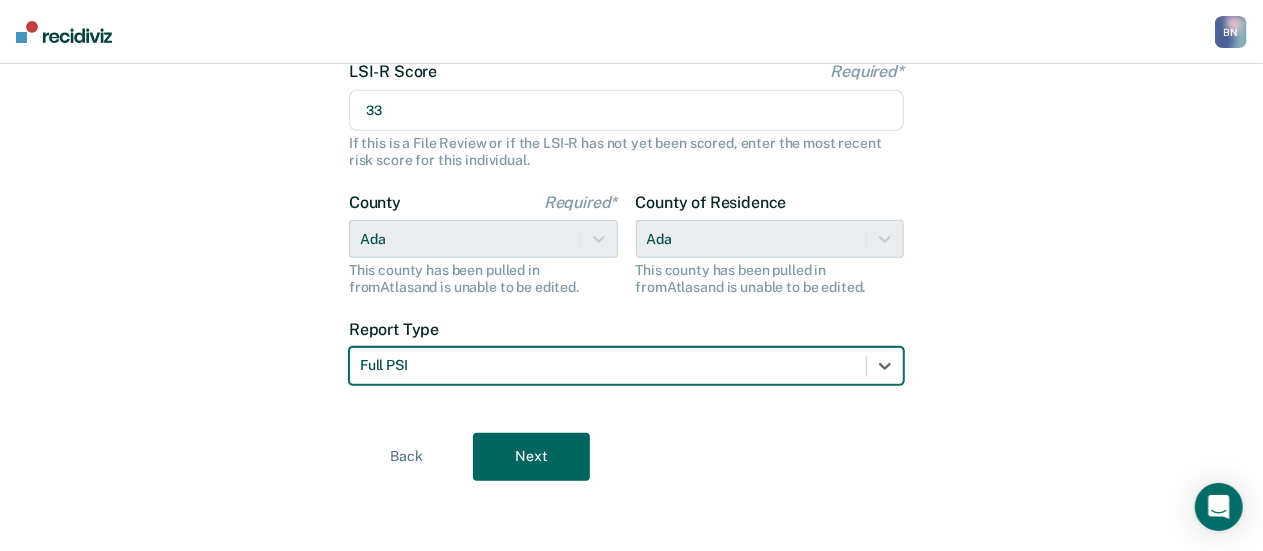 click on "Next" at bounding box center (531, 457) 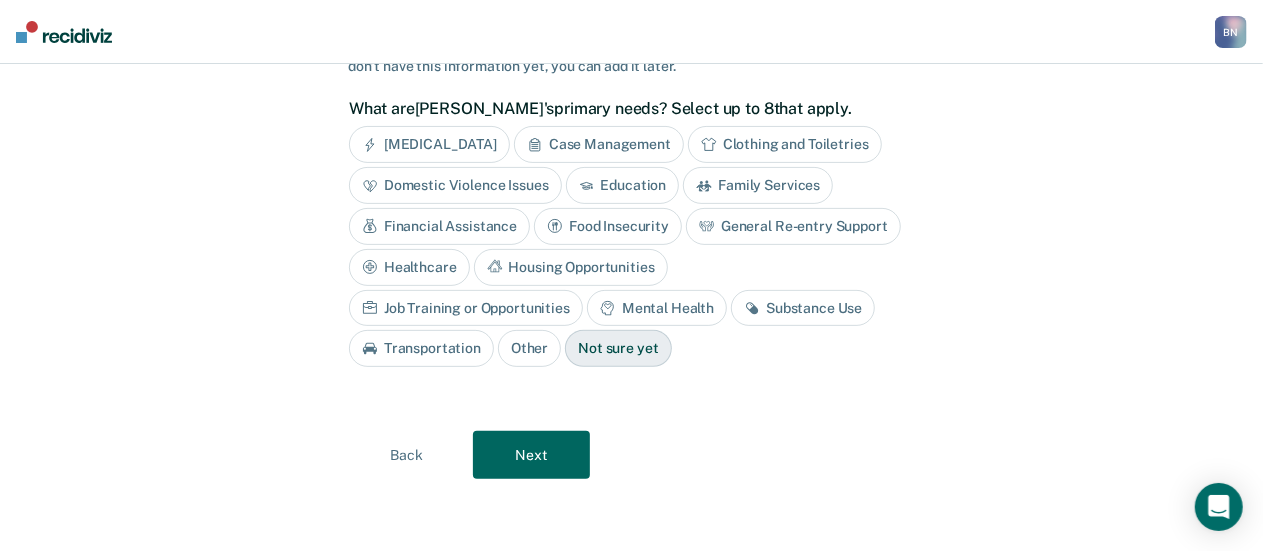 scroll, scrollTop: 160, scrollLeft: 0, axis: vertical 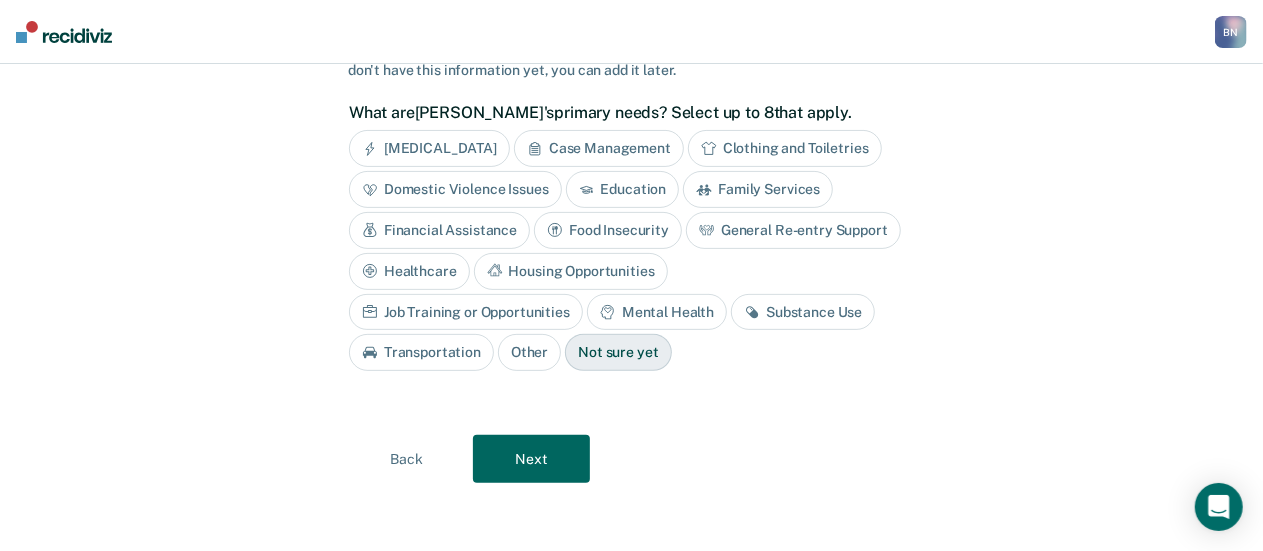 click on "Case Management" at bounding box center [599, 148] 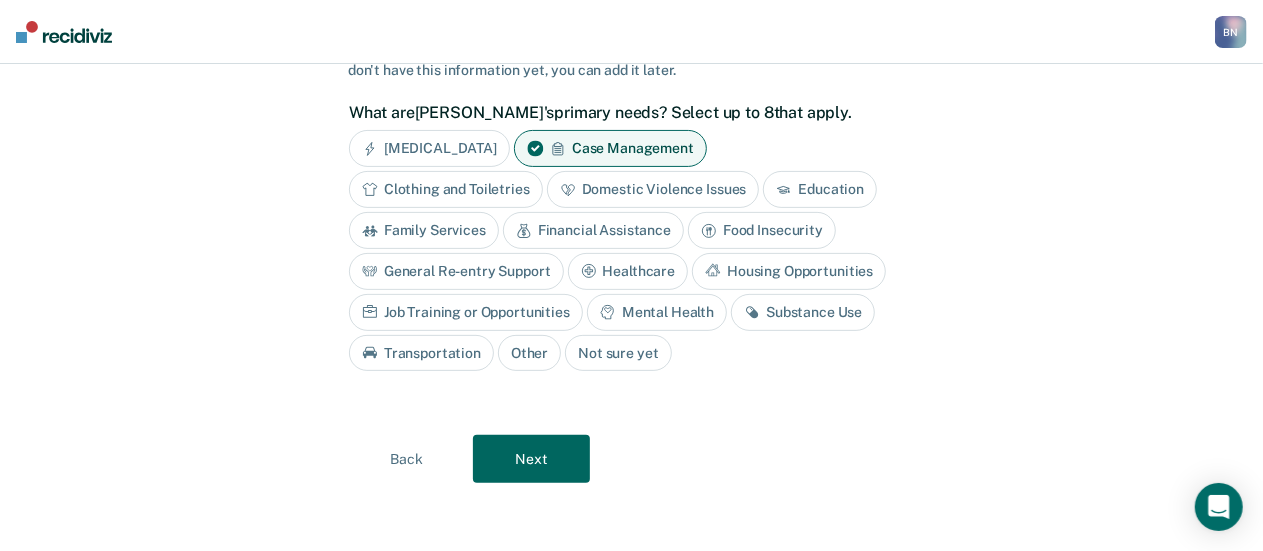 click on "Financial Assistance" at bounding box center (593, 230) 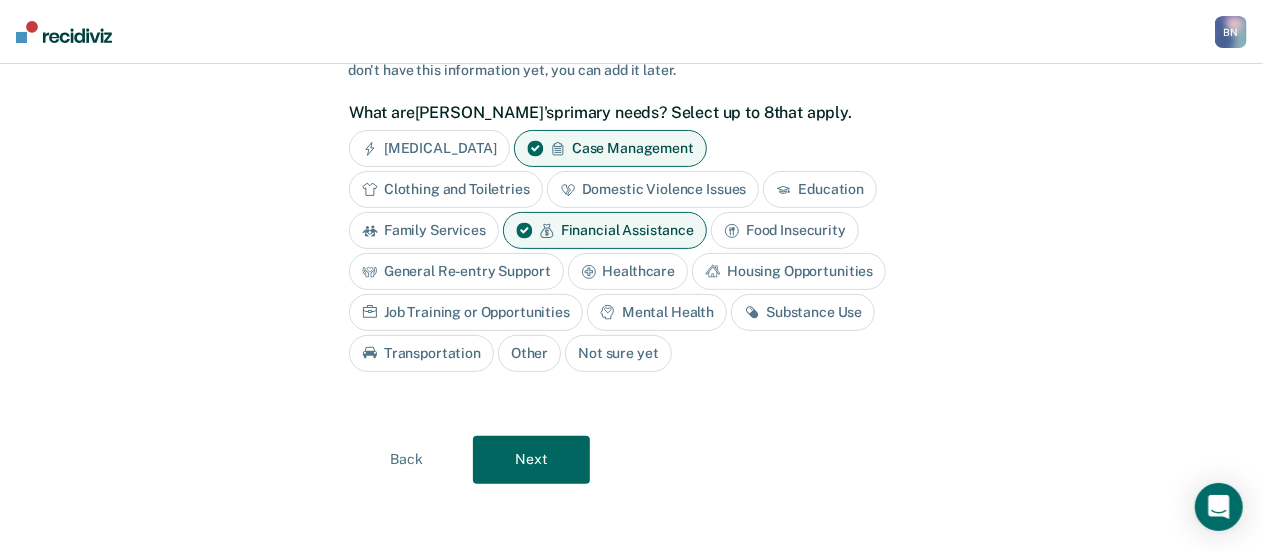 click on "Housing Opportunities" at bounding box center (789, 271) 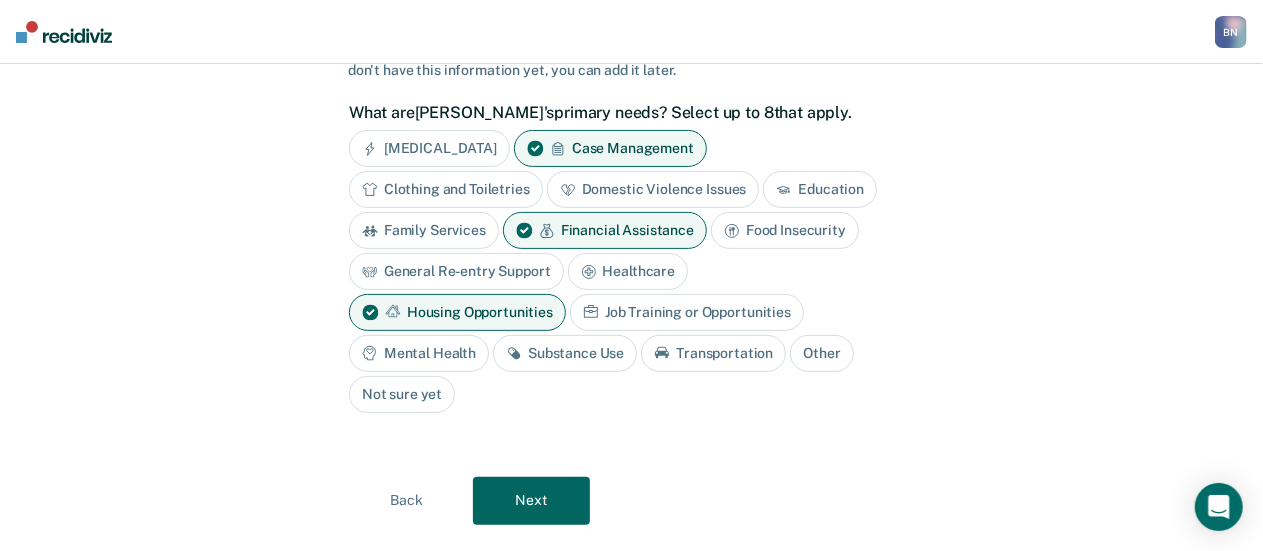 click on "Substance Use" at bounding box center [565, 353] 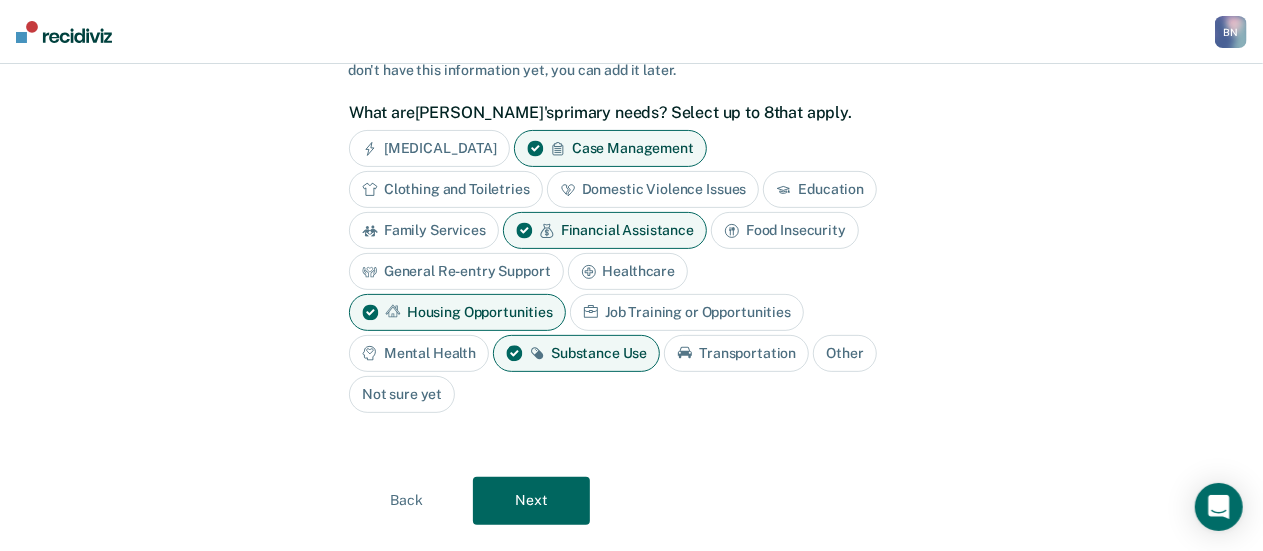 click on "Mental Health" at bounding box center (419, 353) 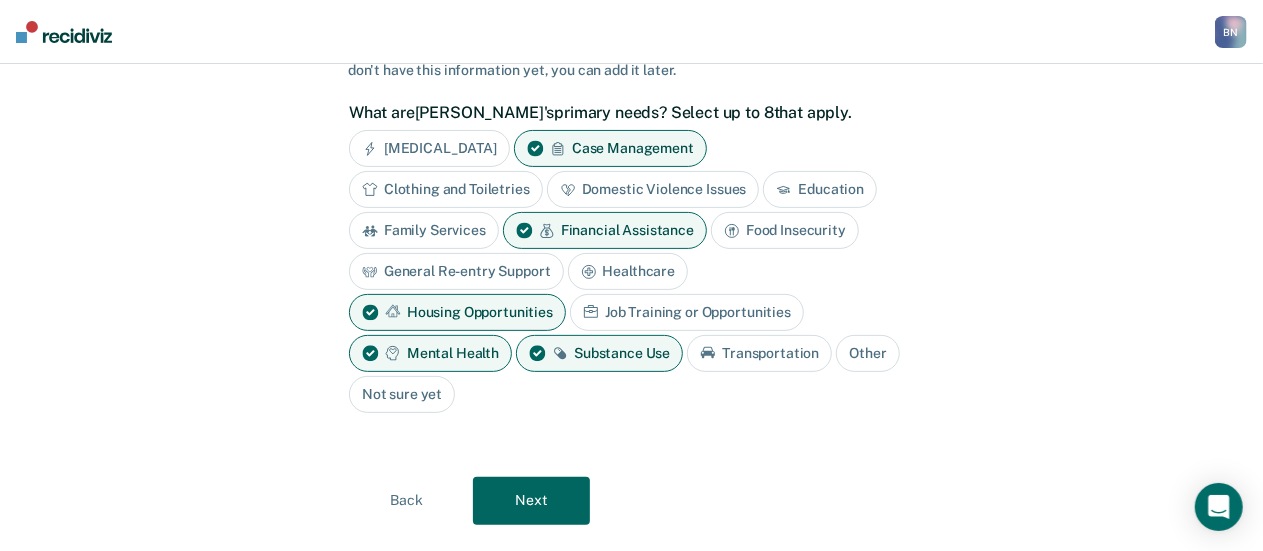 click on "Next" at bounding box center [531, 501] 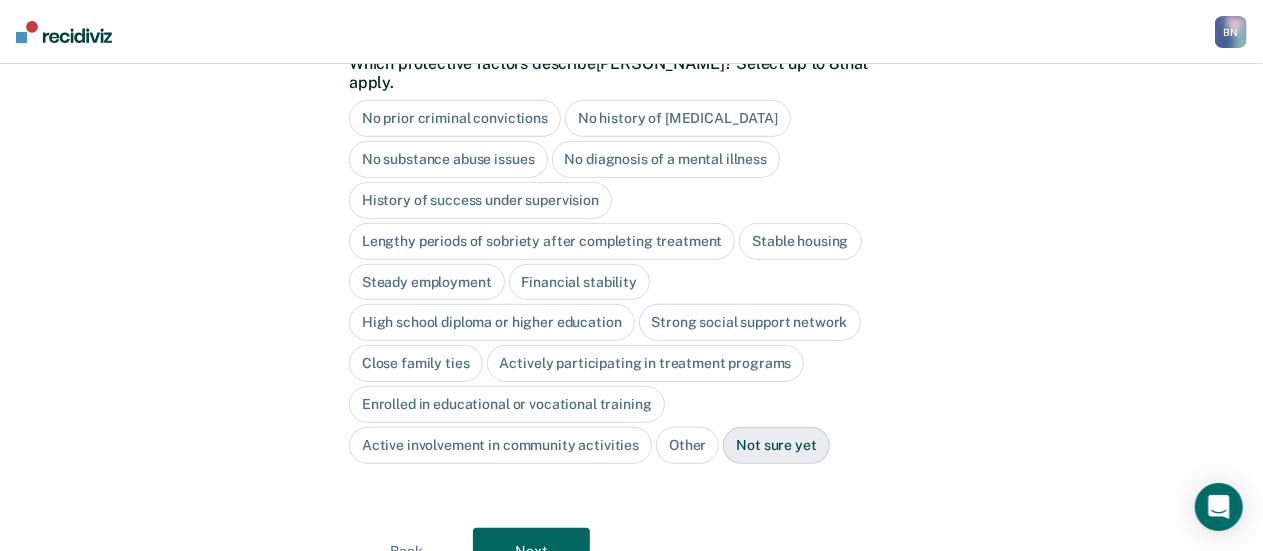 scroll, scrollTop: 196, scrollLeft: 0, axis: vertical 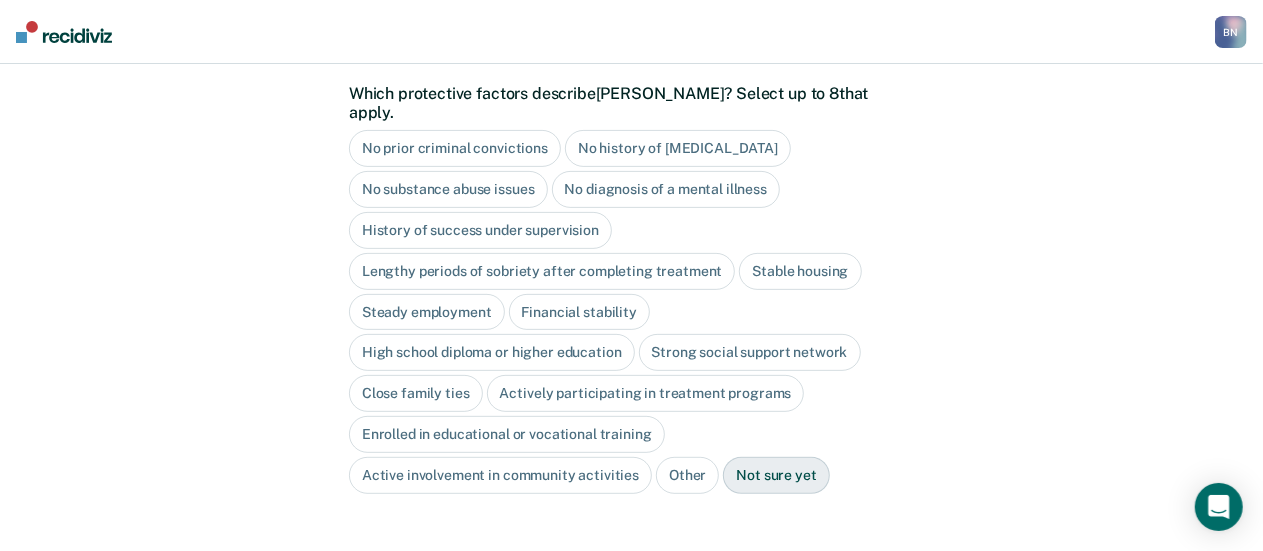 click on "High school diploma or higher education" at bounding box center (492, 352) 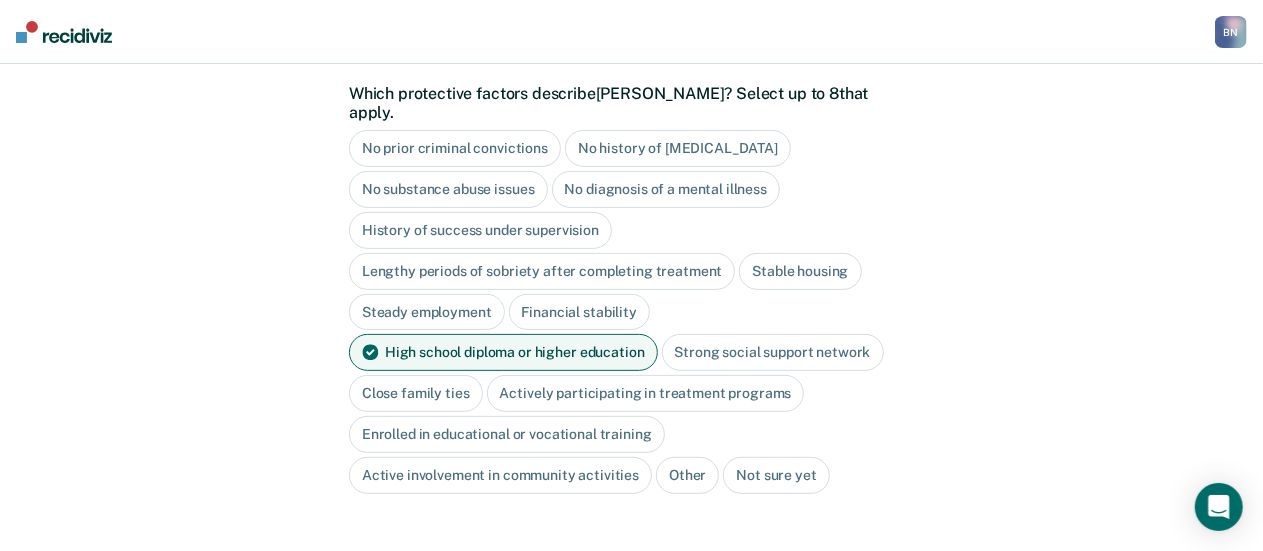 click on "Close family ties" at bounding box center [416, 393] 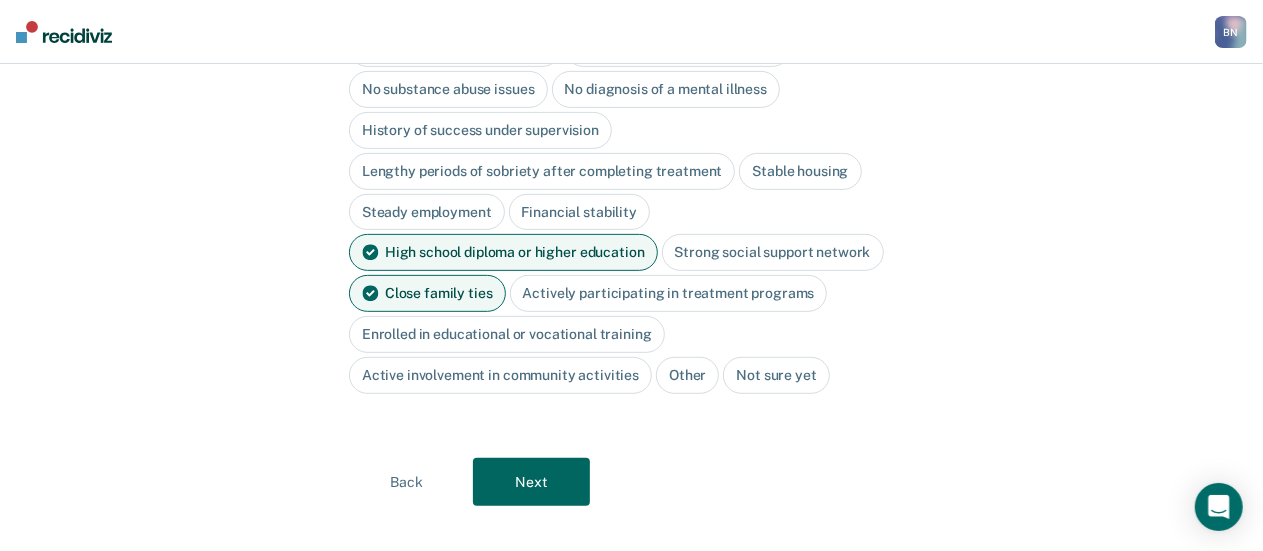 scroll, scrollTop: 297, scrollLeft: 0, axis: vertical 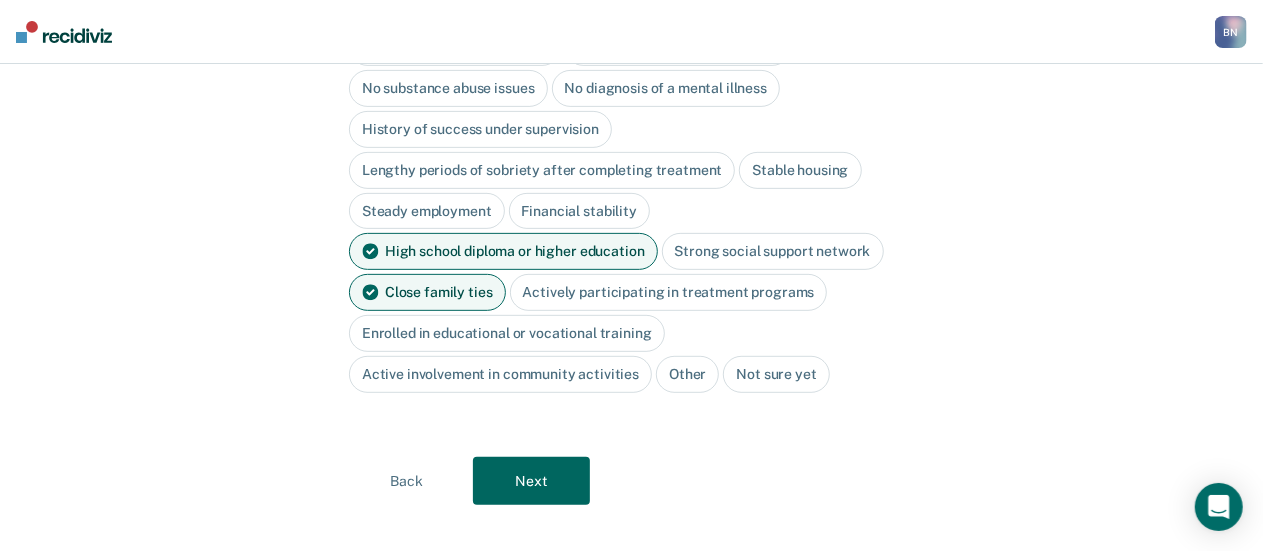 click on "Active involvement in community activities" at bounding box center [500, 374] 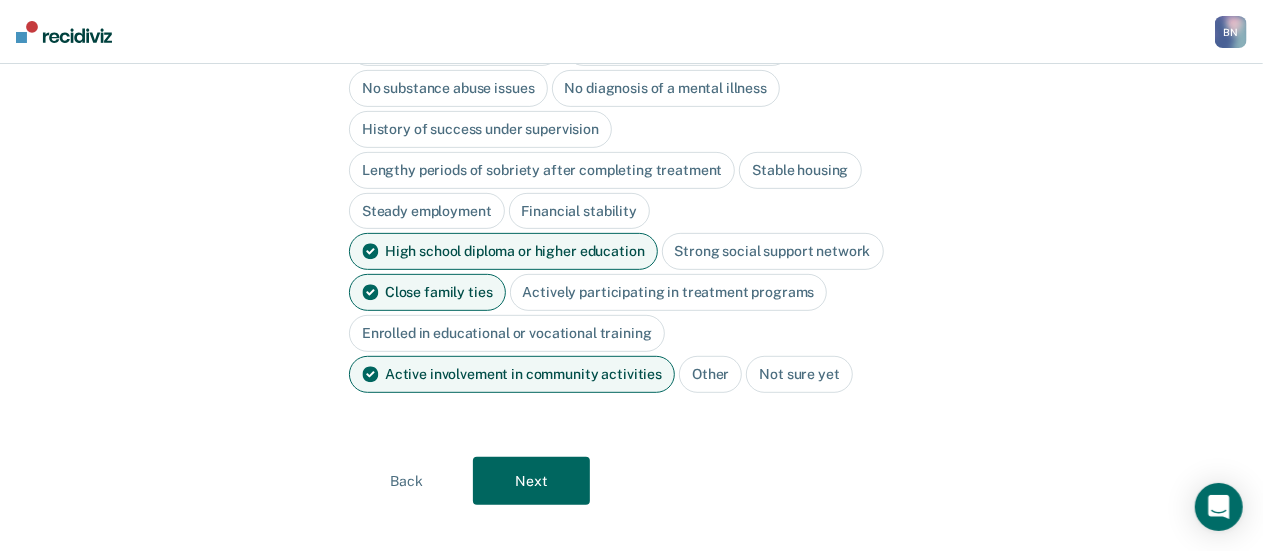click on "Next" at bounding box center [531, 481] 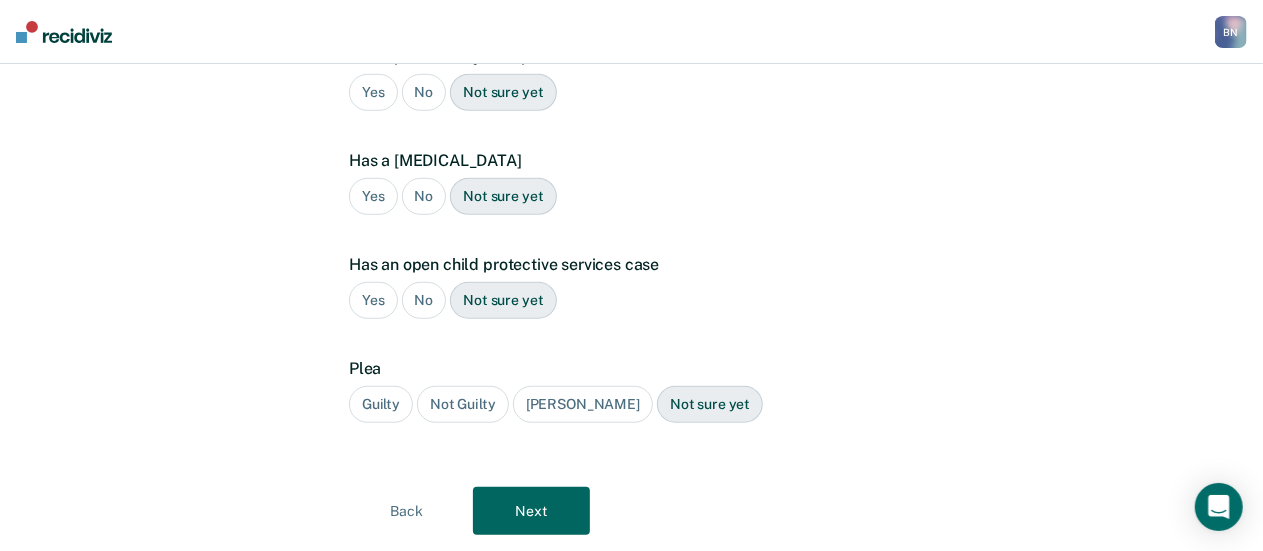 scroll, scrollTop: 564, scrollLeft: 0, axis: vertical 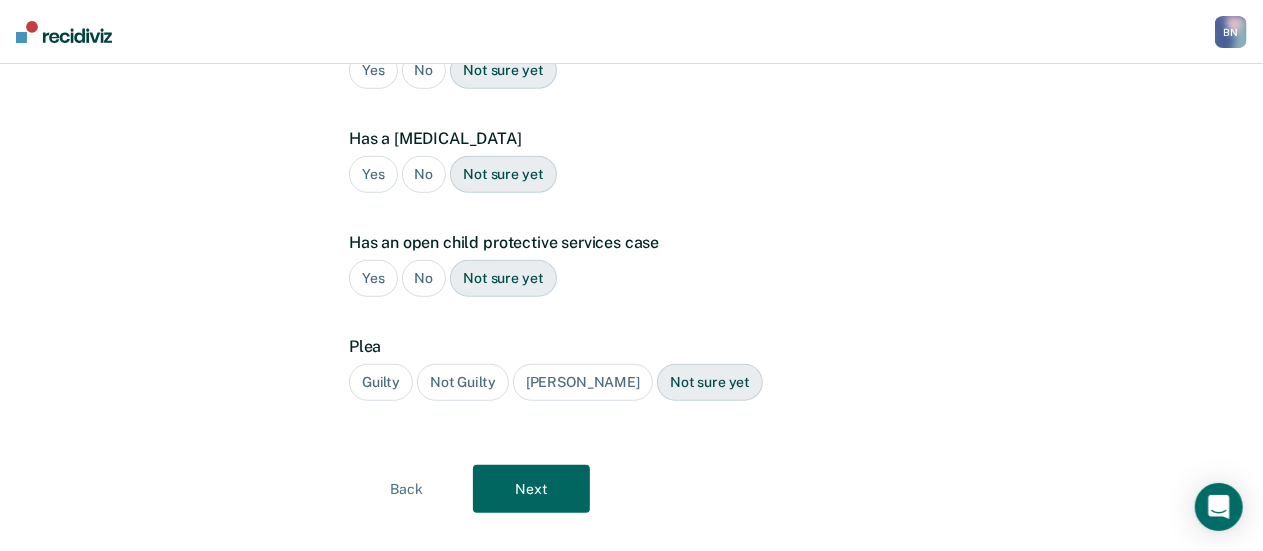 click on "Guilty" at bounding box center [381, 382] 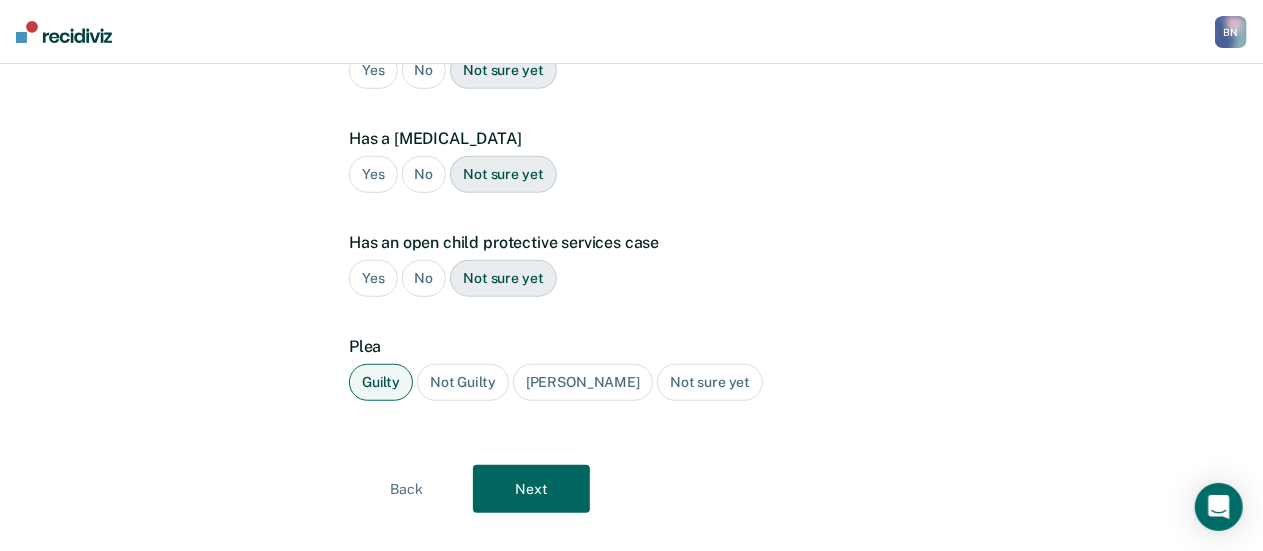 click on "Next" at bounding box center (531, 489) 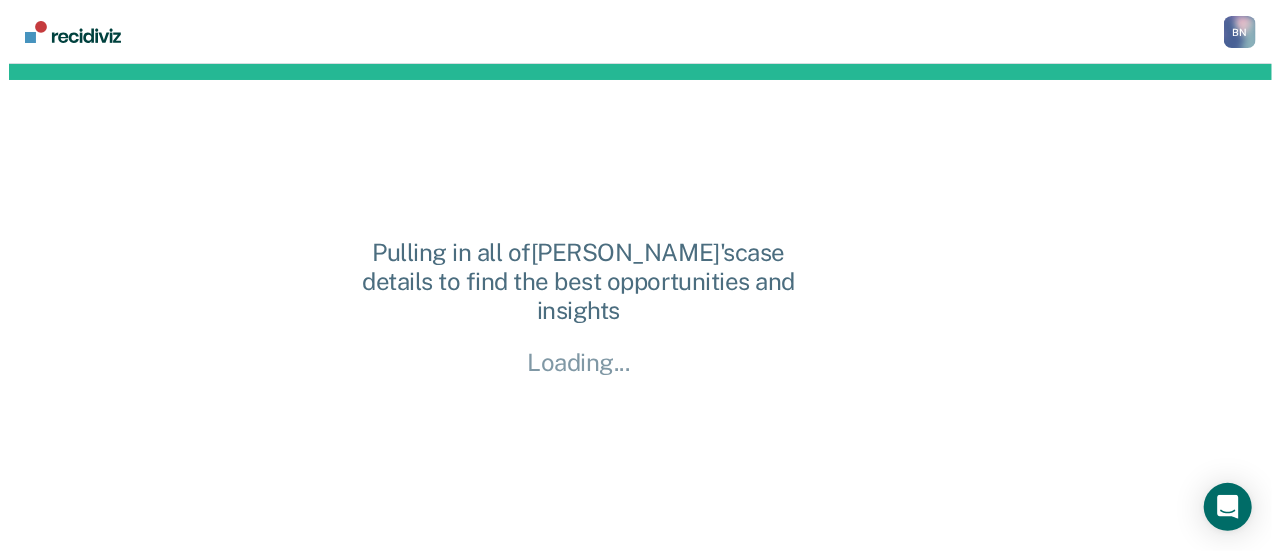 scroll, scrollTop: 0, scrollLeft: 0, axis: both 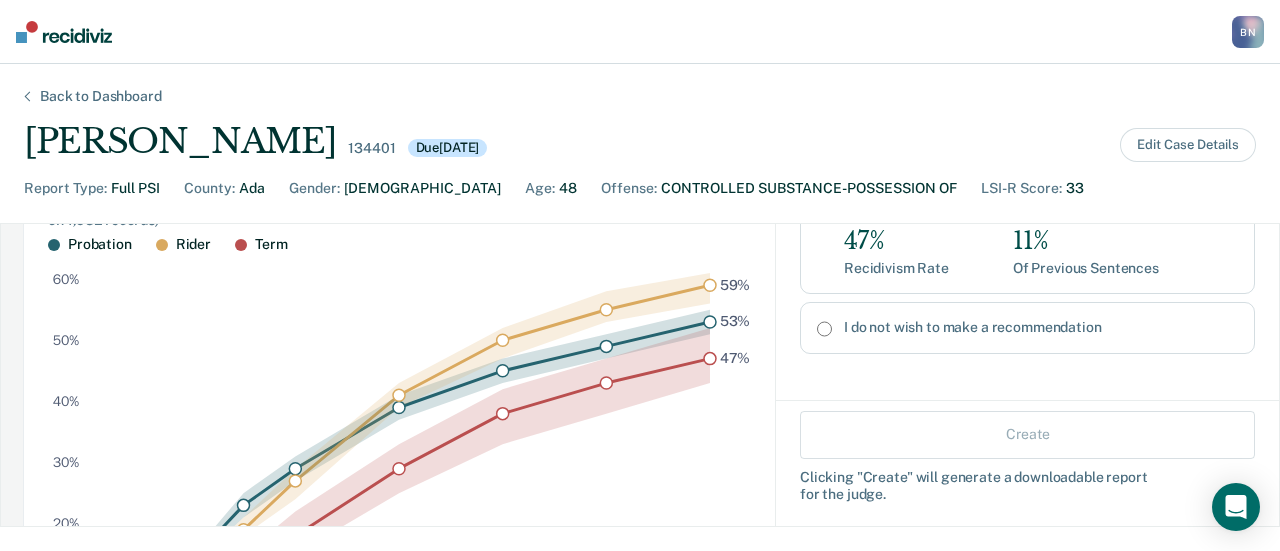 click on "I do not wish to make a recommendation" at bounding box center (1041, 327) 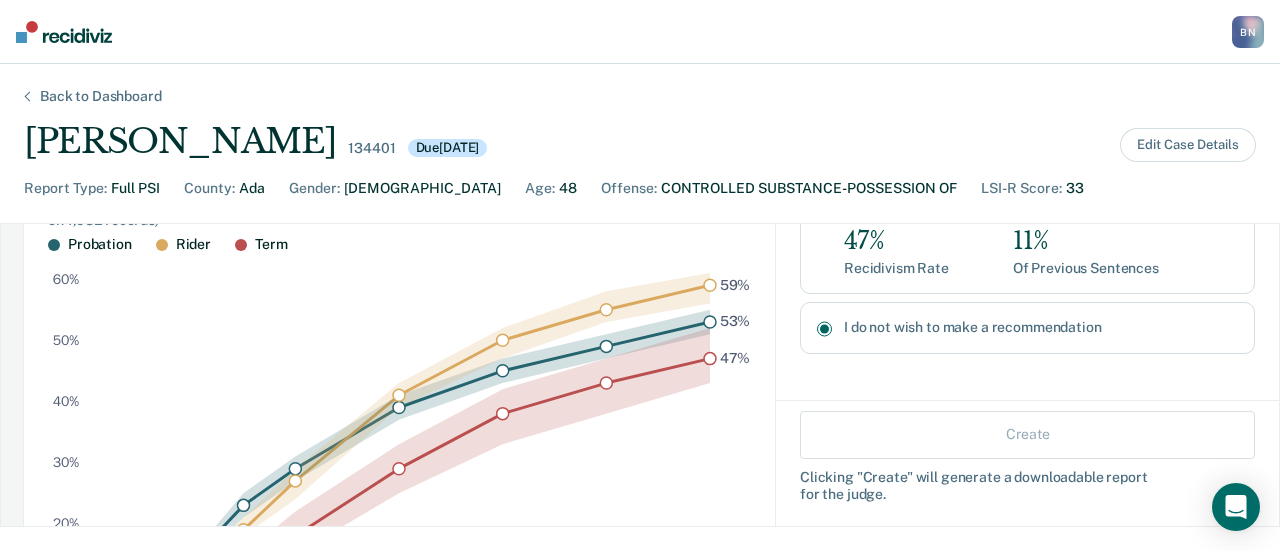 click on "I do not wish to make a recommendation" at bounding box center [824, 329] 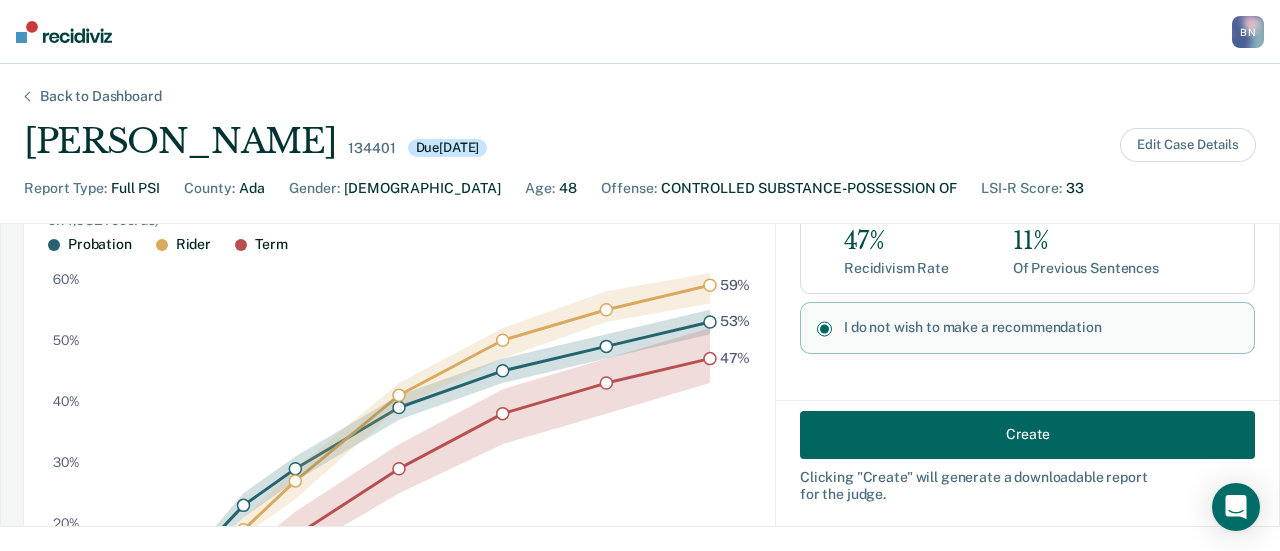 click on "Create" at bounding box center (1027, 434) 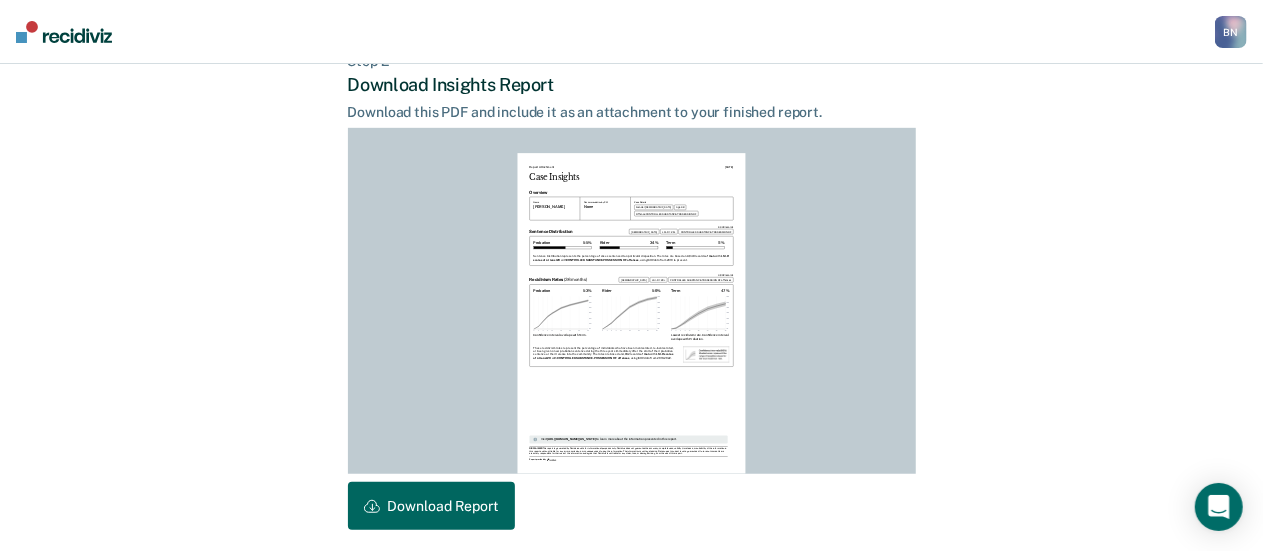scroll, scrollTop: 588, scrollLeft: 0, axis: vertical 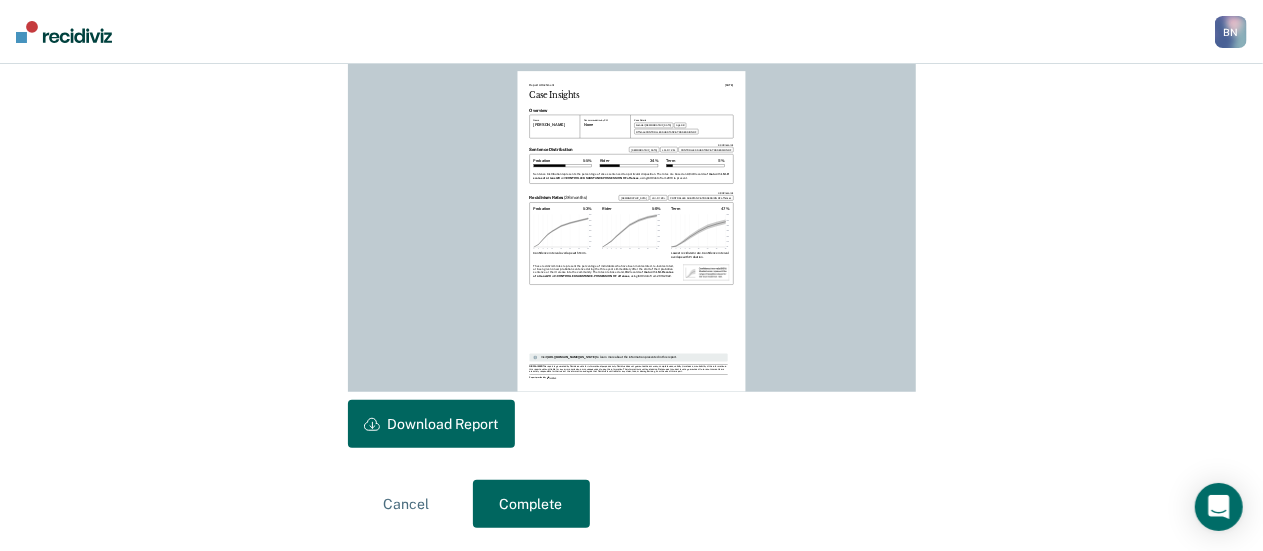 click on "Download Report" at bounding box center [431, 424] 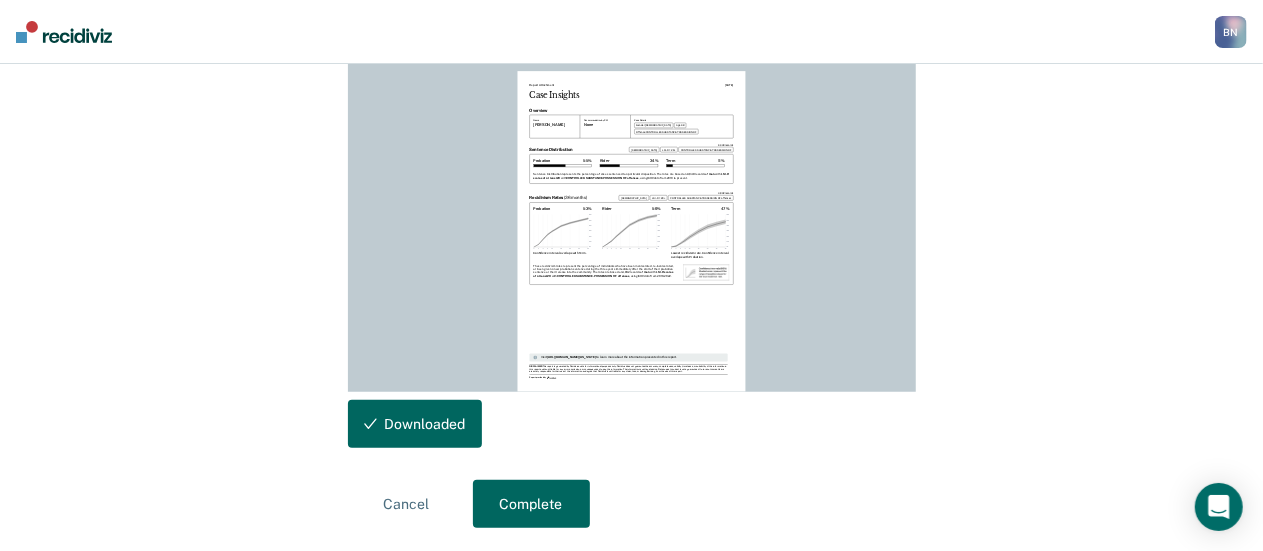 scroll, scrollTop: 0, scrollLeft: 0, axis: both 